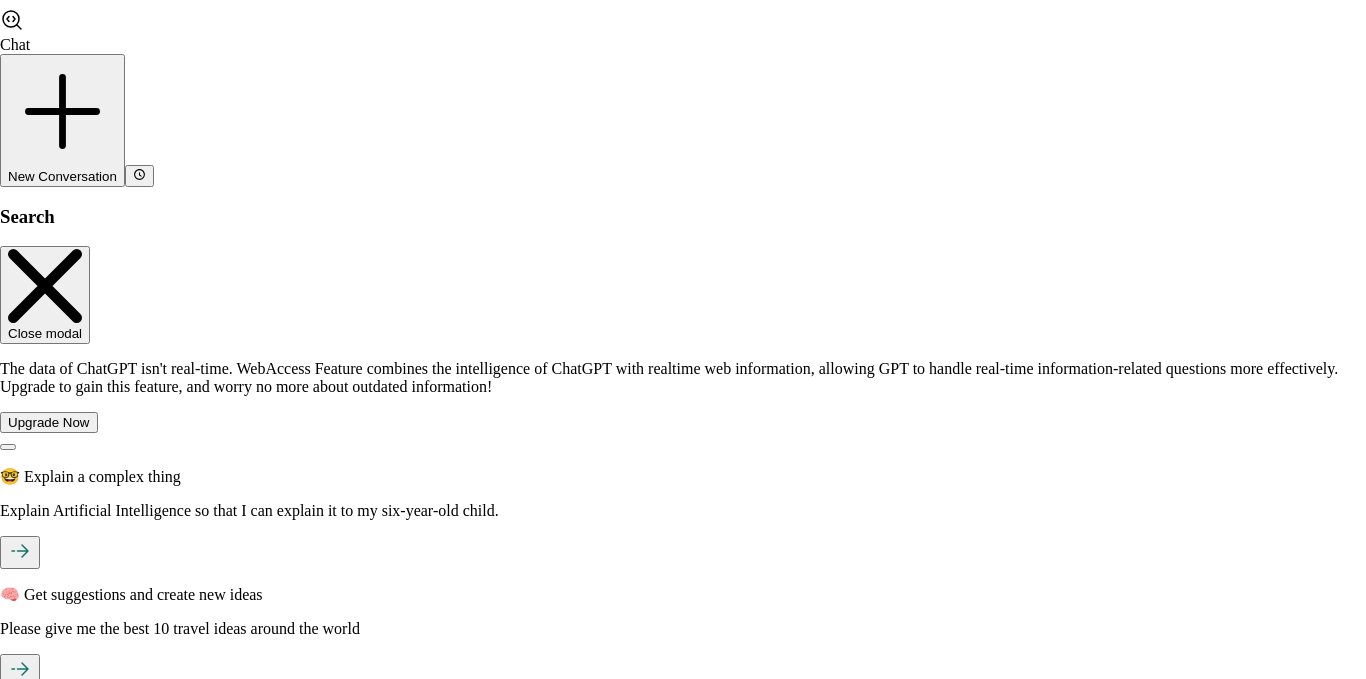 scroll, scrollTop: 0, scrollLeft: 0, axis: both 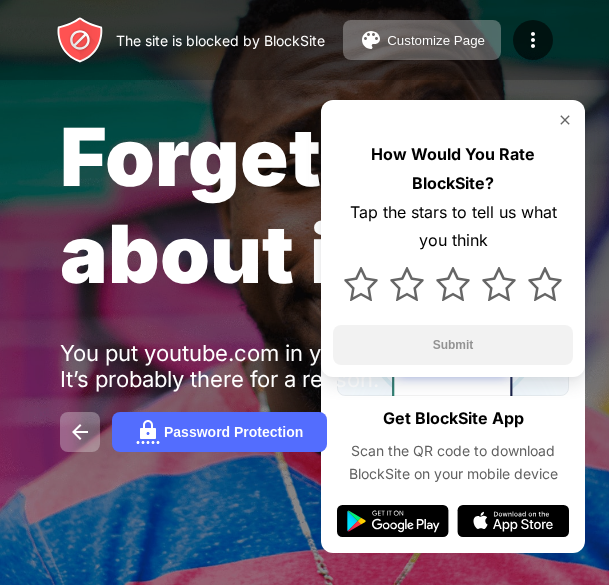 click at bounding box center (565, 120) 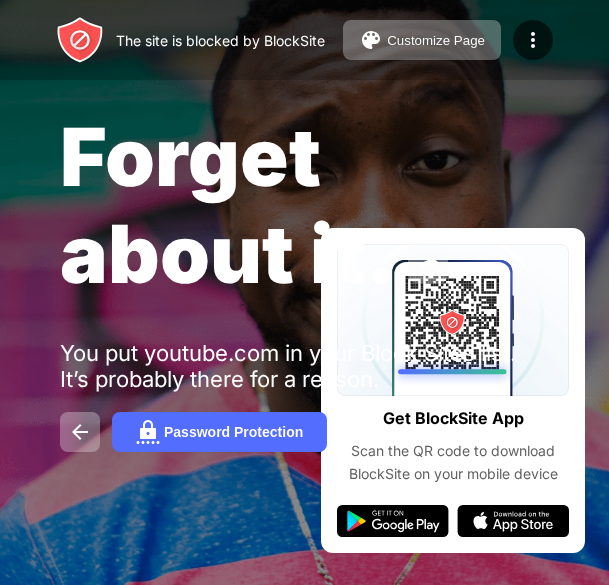 click on "Forget about it. You put youtube.com in your Block Sites list. It’s probably there for a reason. Password Protection" at bounding box center [304, 280] 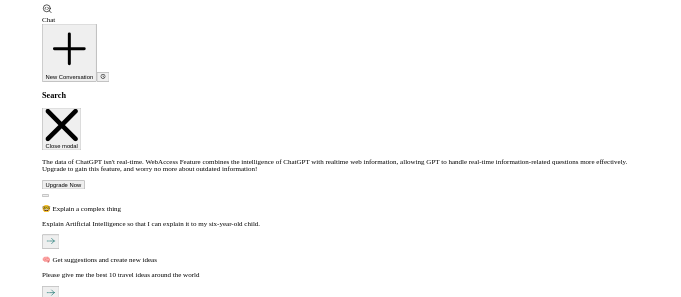 scroll, scrollTop: 0, scrollLeft: 0, axis: both 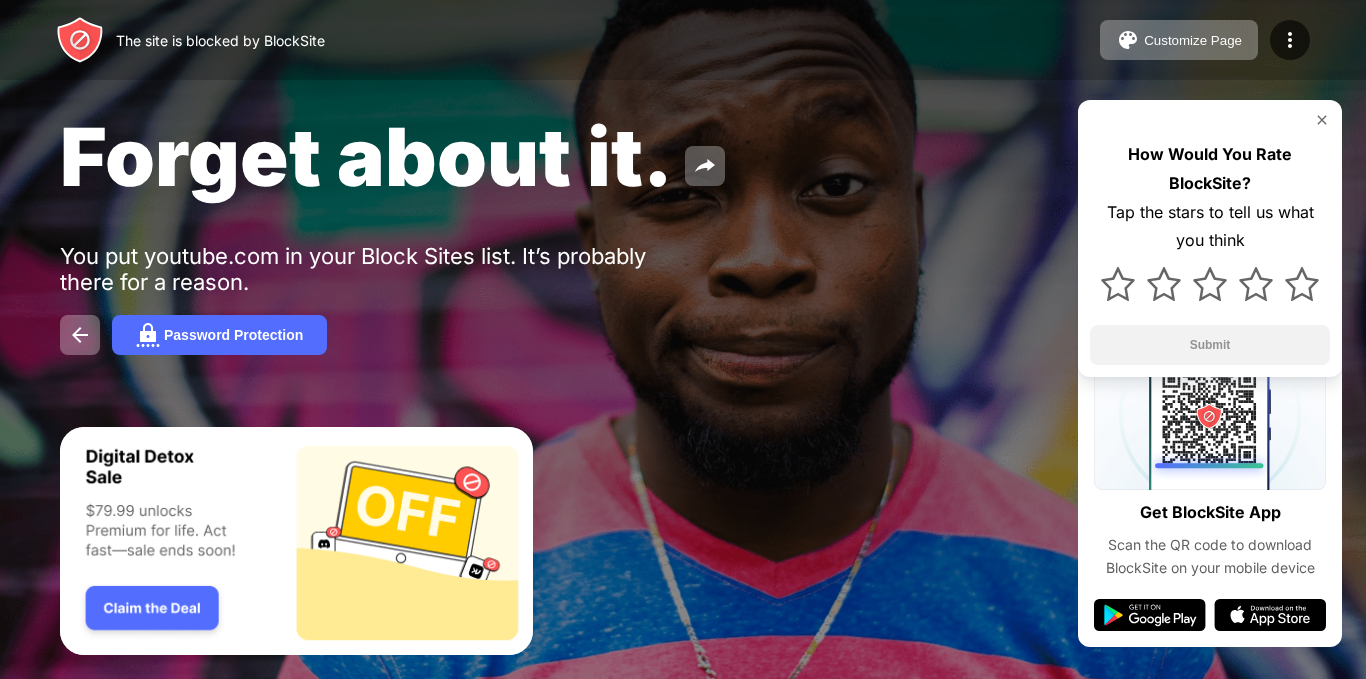 click on "Forget about it. You put youtube.com in your Block Sites list. It’s probably there for a reason. Password Protection How Would You Rate BlockSite? Tap the stars to tell us what you think Submit" at bounding box center [683, 231] 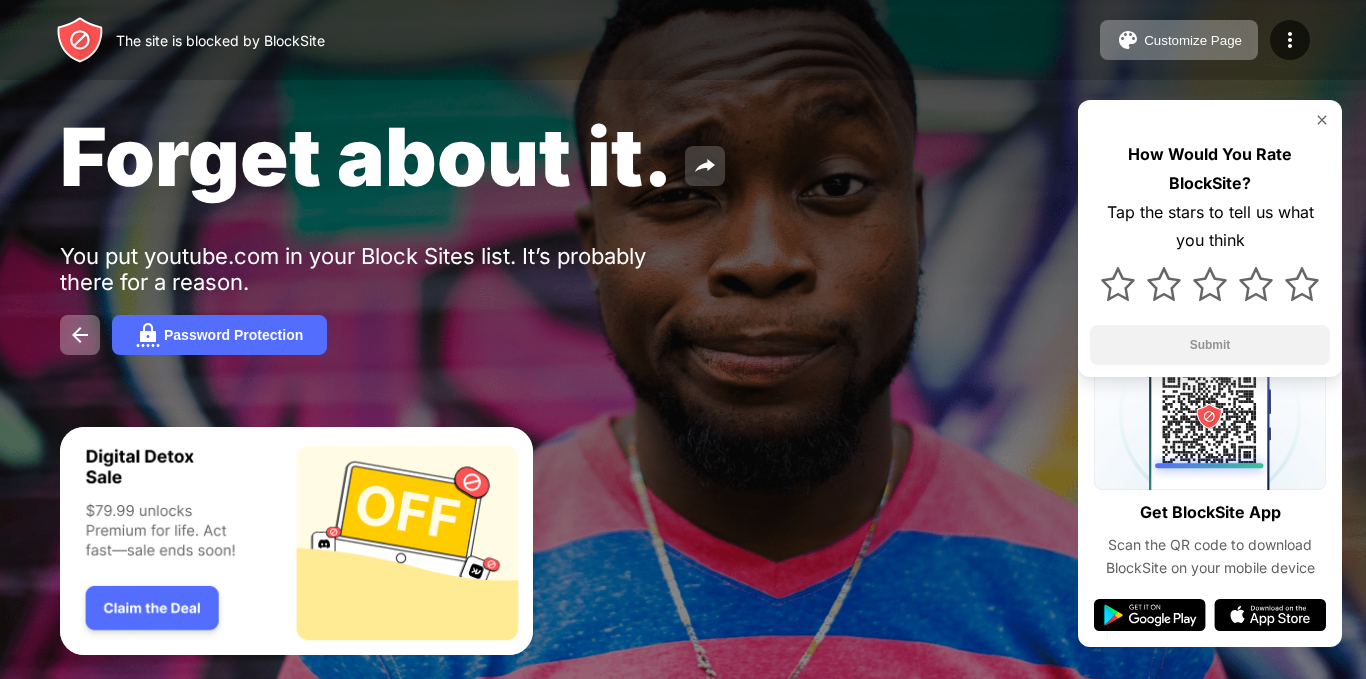 click at bounding box center [705, 166] 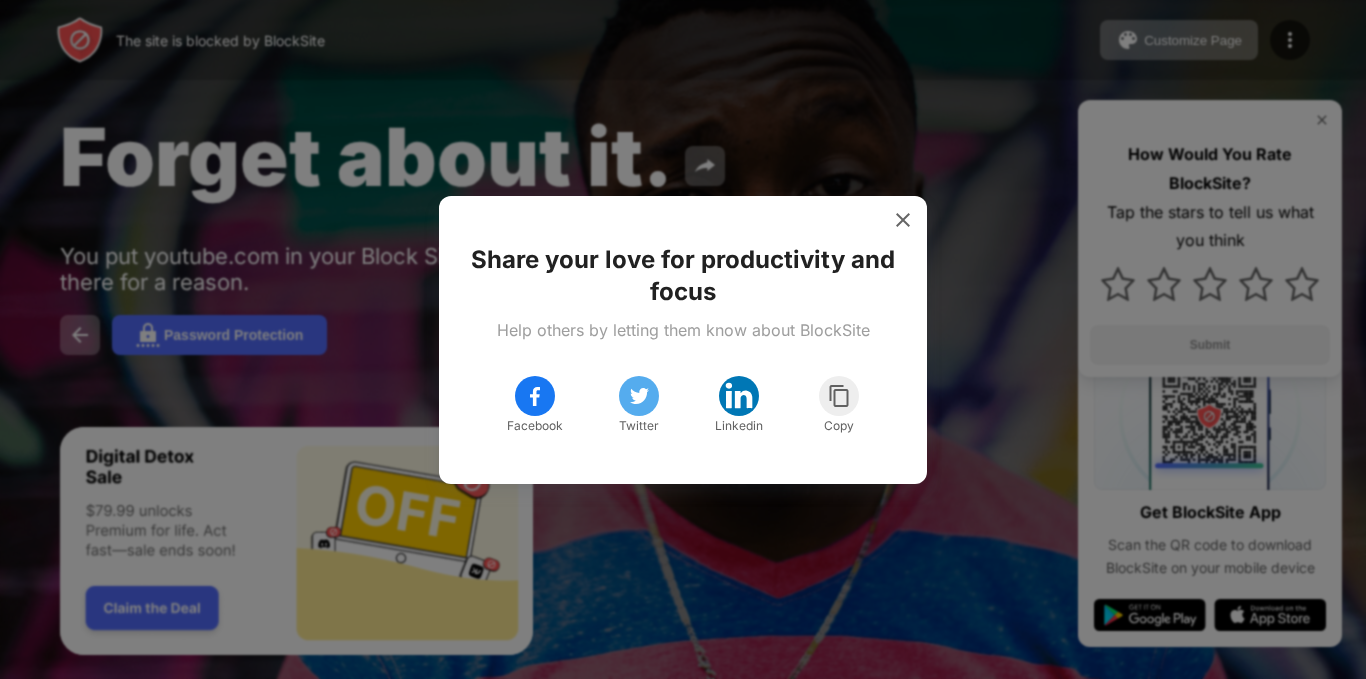 click at bounding box center [535, 396] 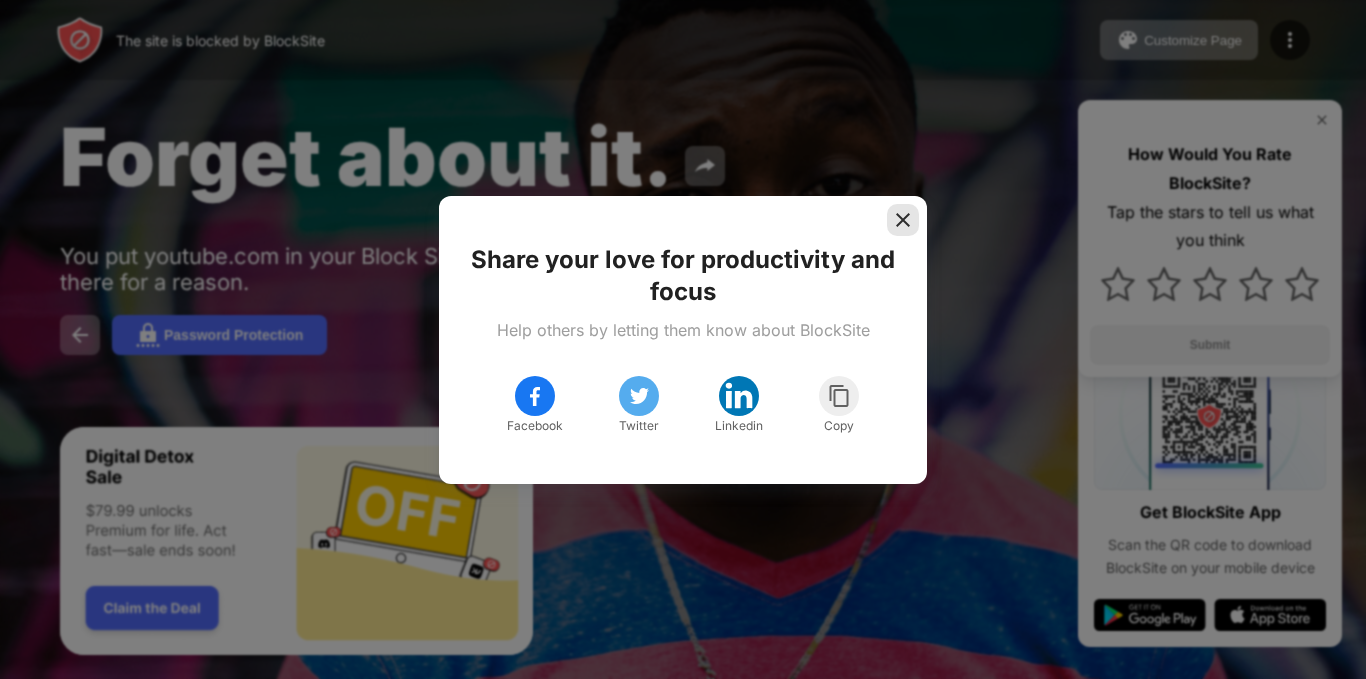 click at bounding box center (903, 220) 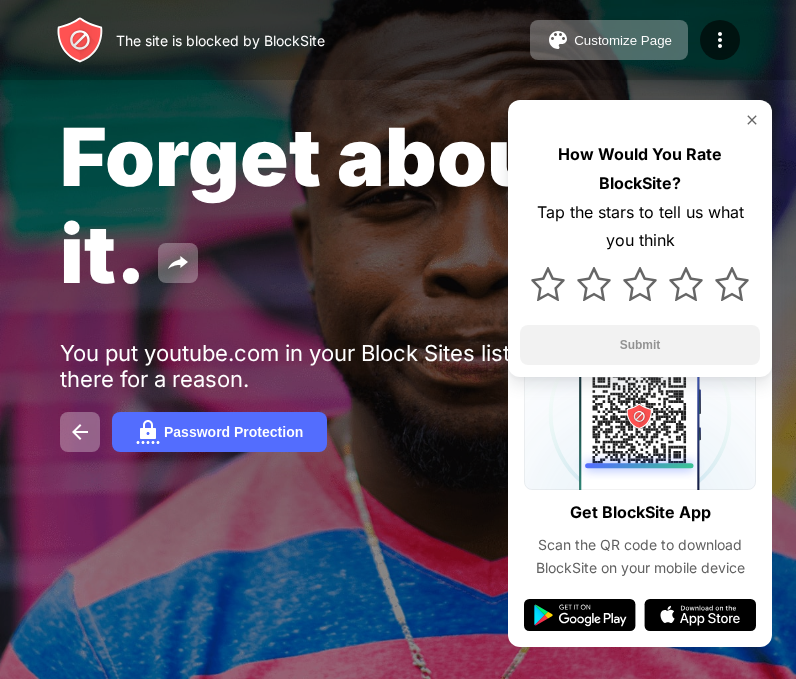 click at bounding box center (640, 120) 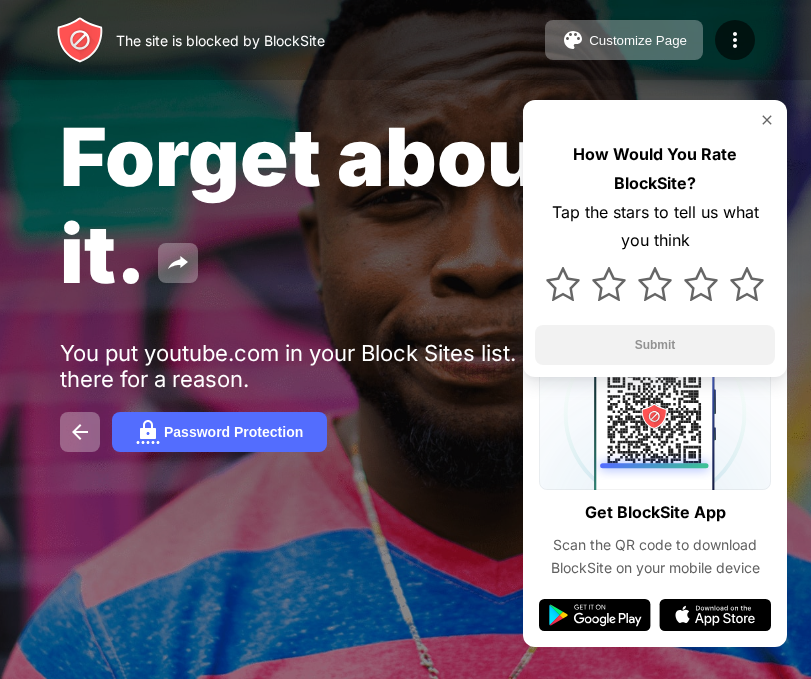click at bounding box center (767, 120) 